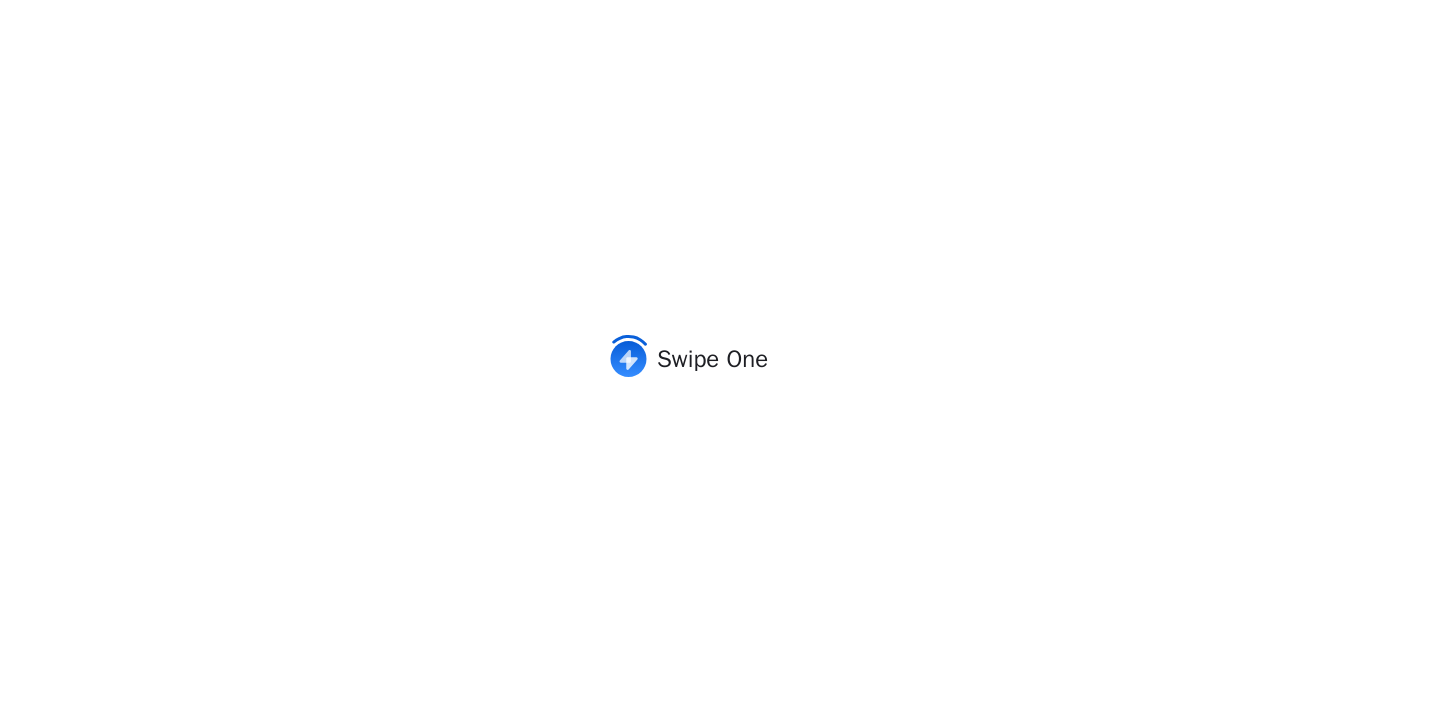 scroll, scrollTop: 0, scrollLeft: 0, axis: both 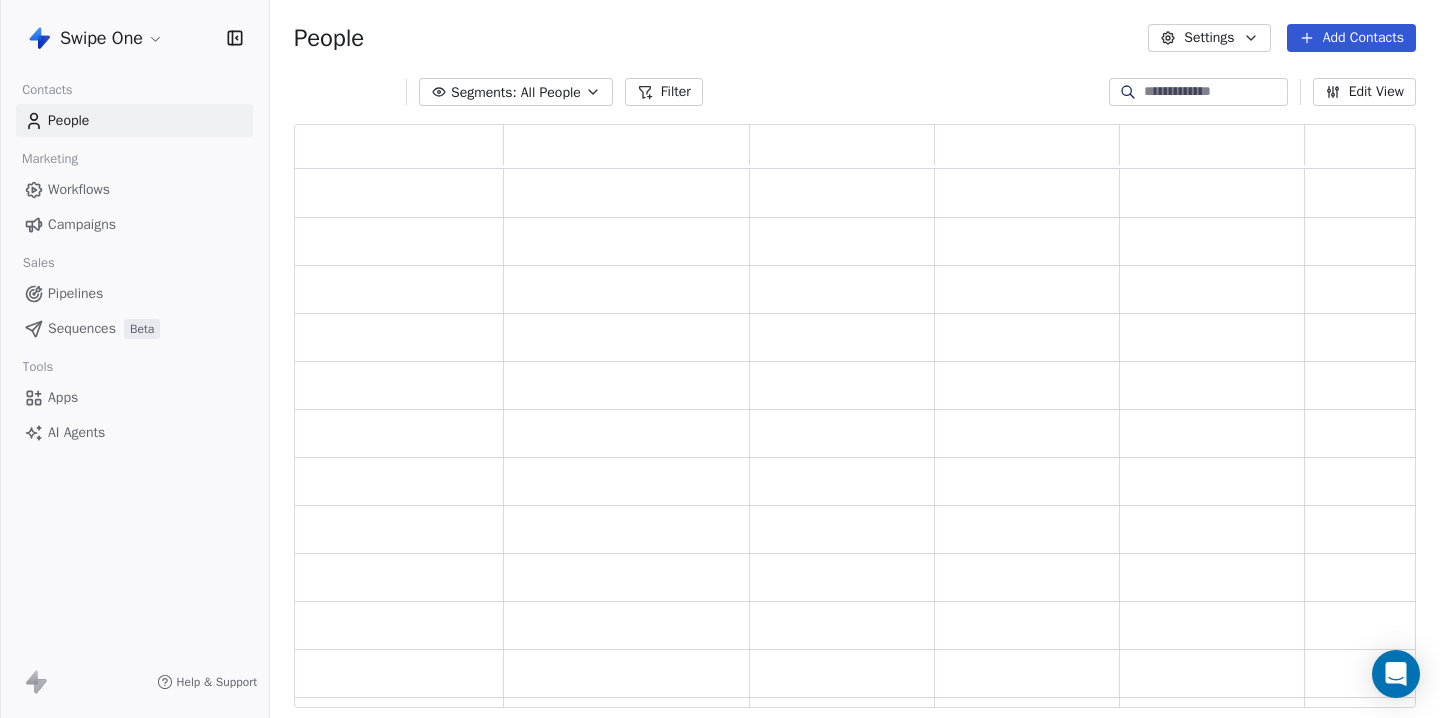click on "Apps" at bounding box center (63, 397) 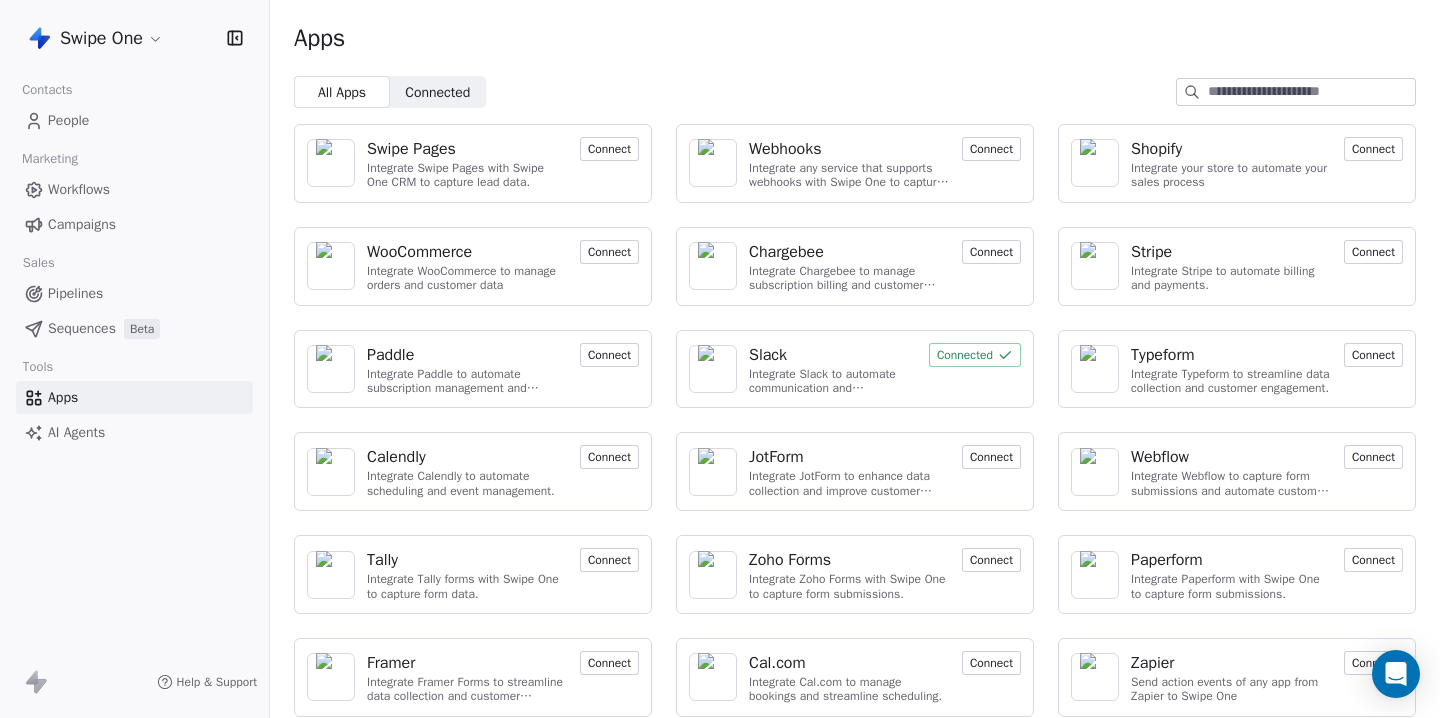 click on "Apps" at bounding box center (855, 38) 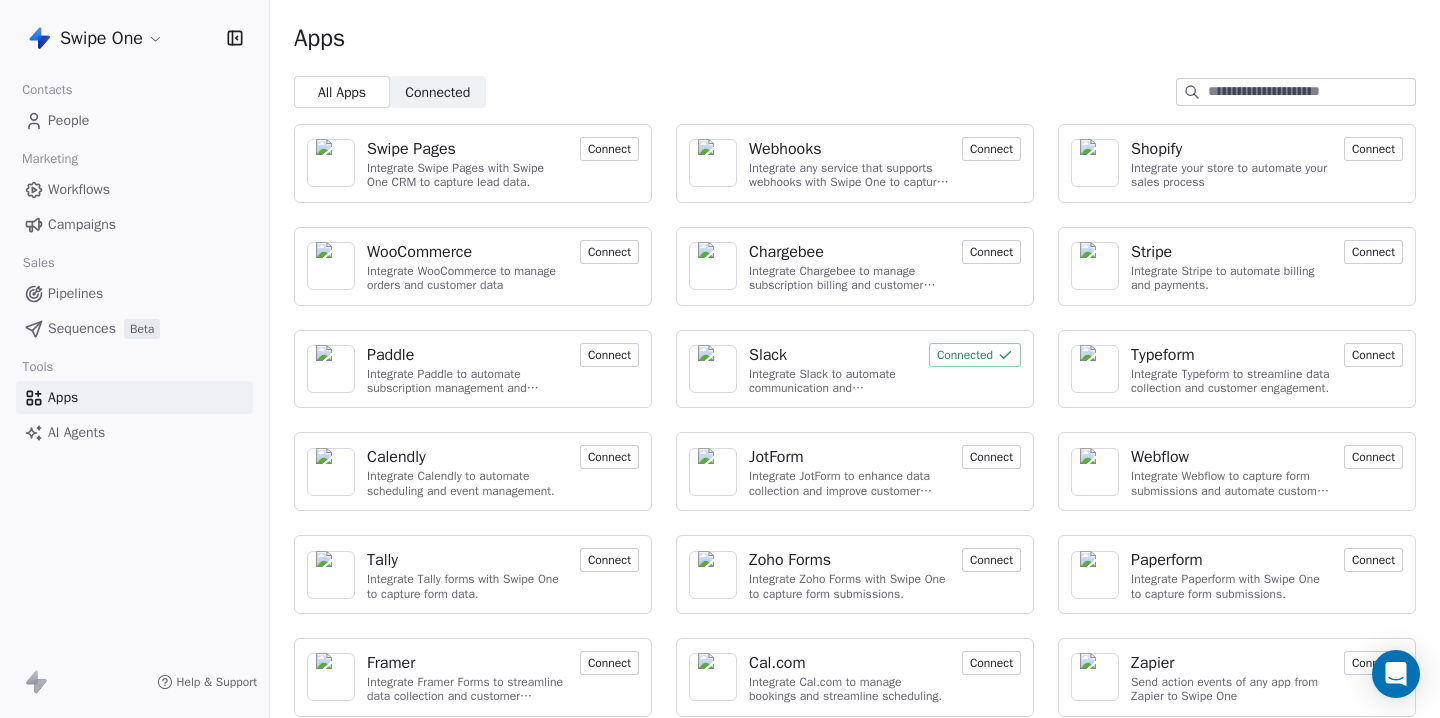 click on "People" at bounding box center (68, 120) 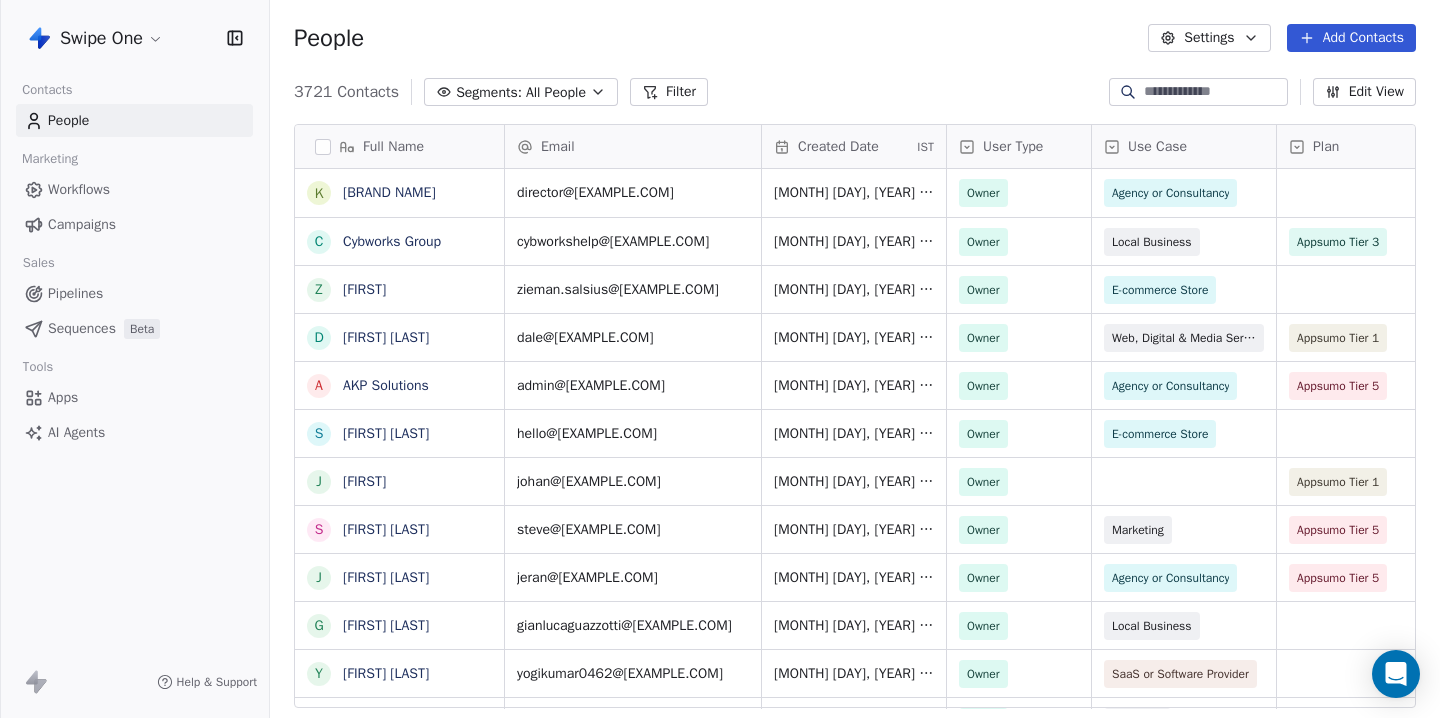 scroll, scrollTop: 1, scrollLeft: 1, axis: both 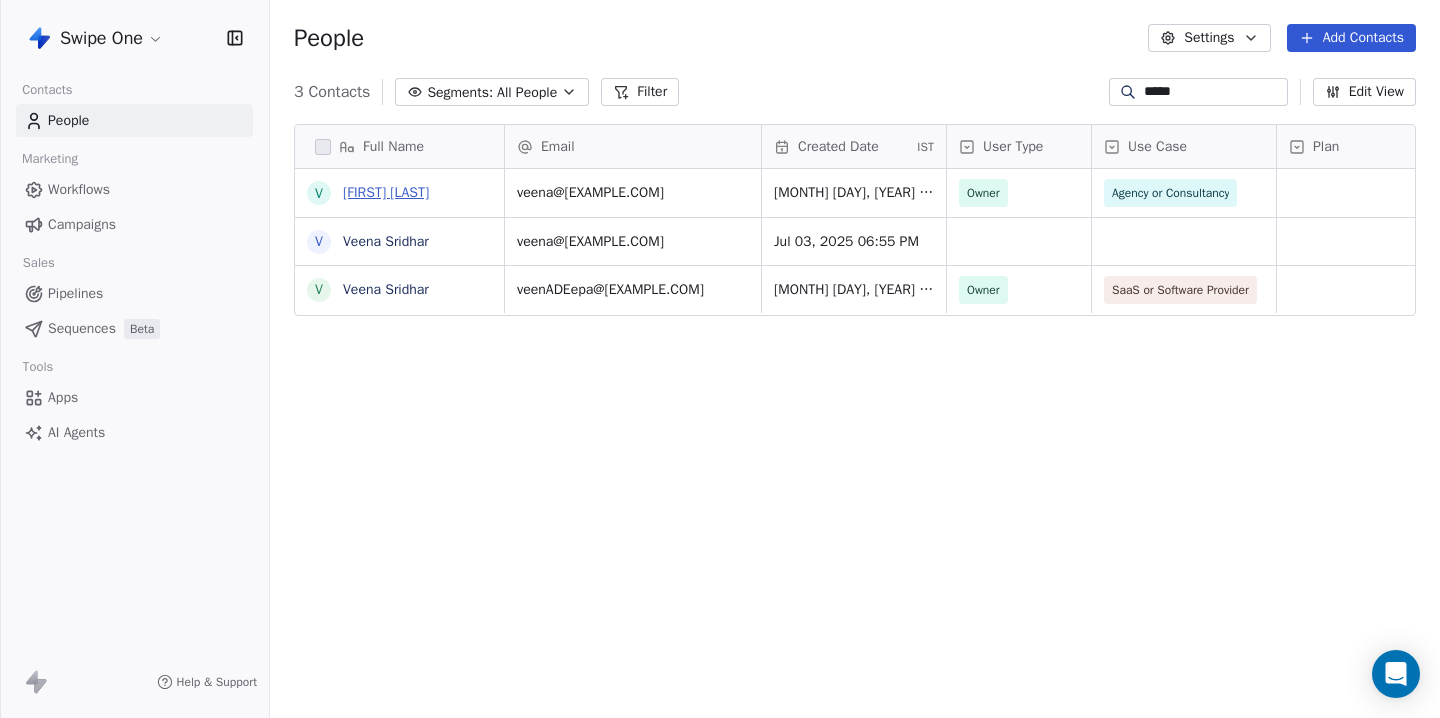 type on "*****" 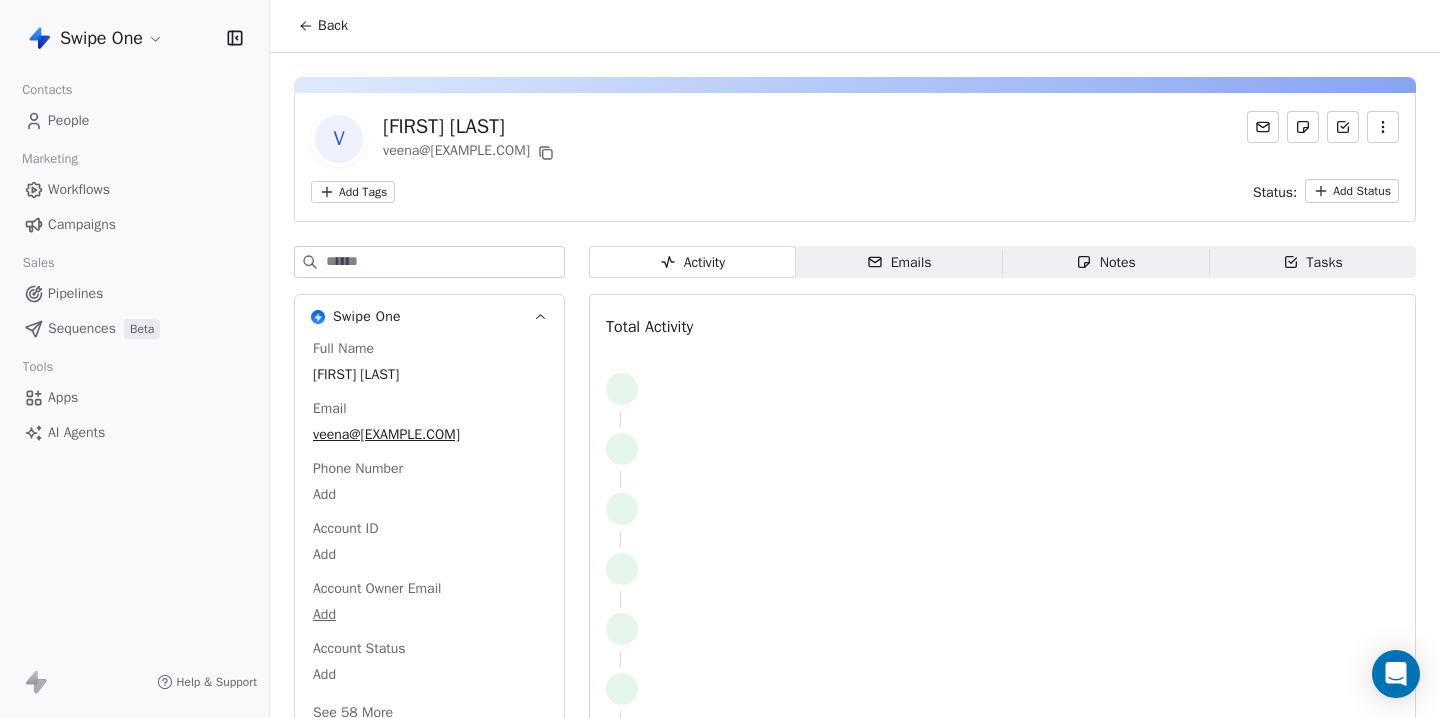 click on "Tasks" at bounding box center [1313, 262] 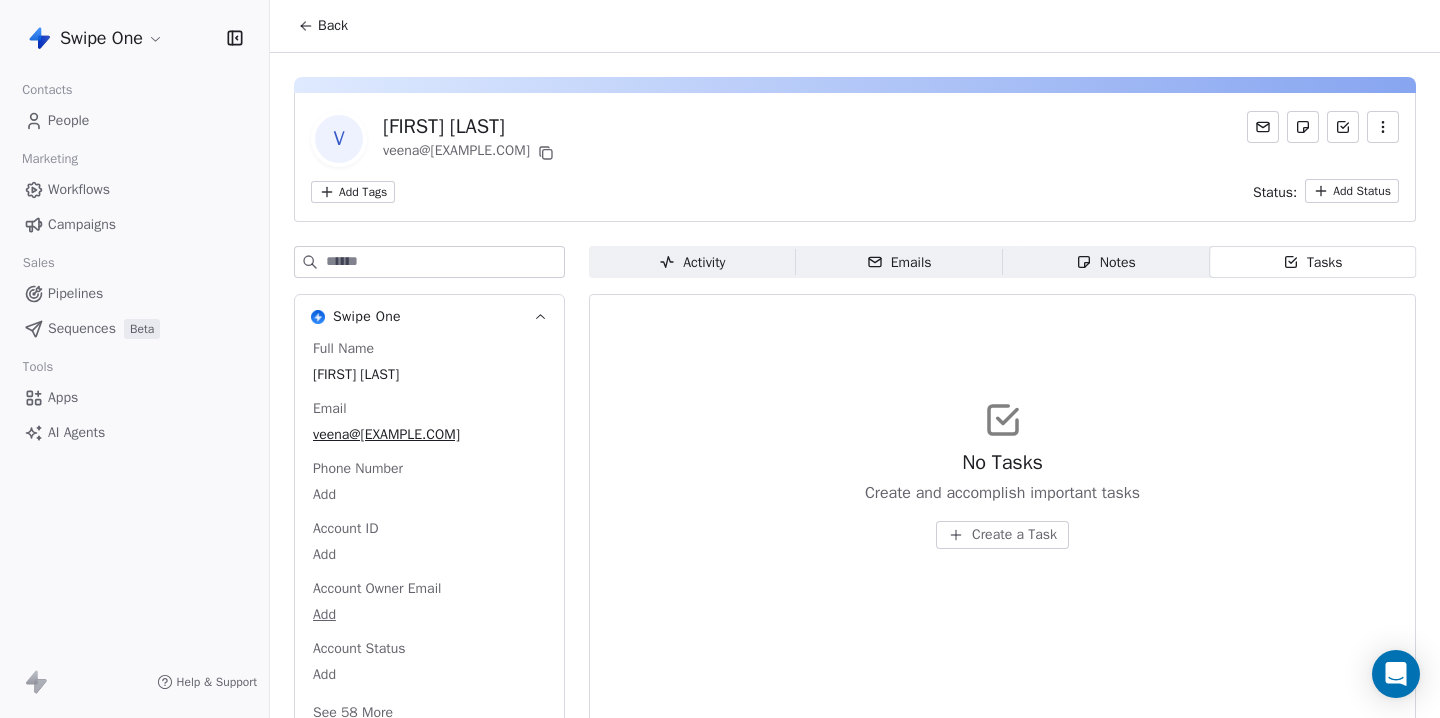 click on "Create a Task" at bounding box center [1014, 535] 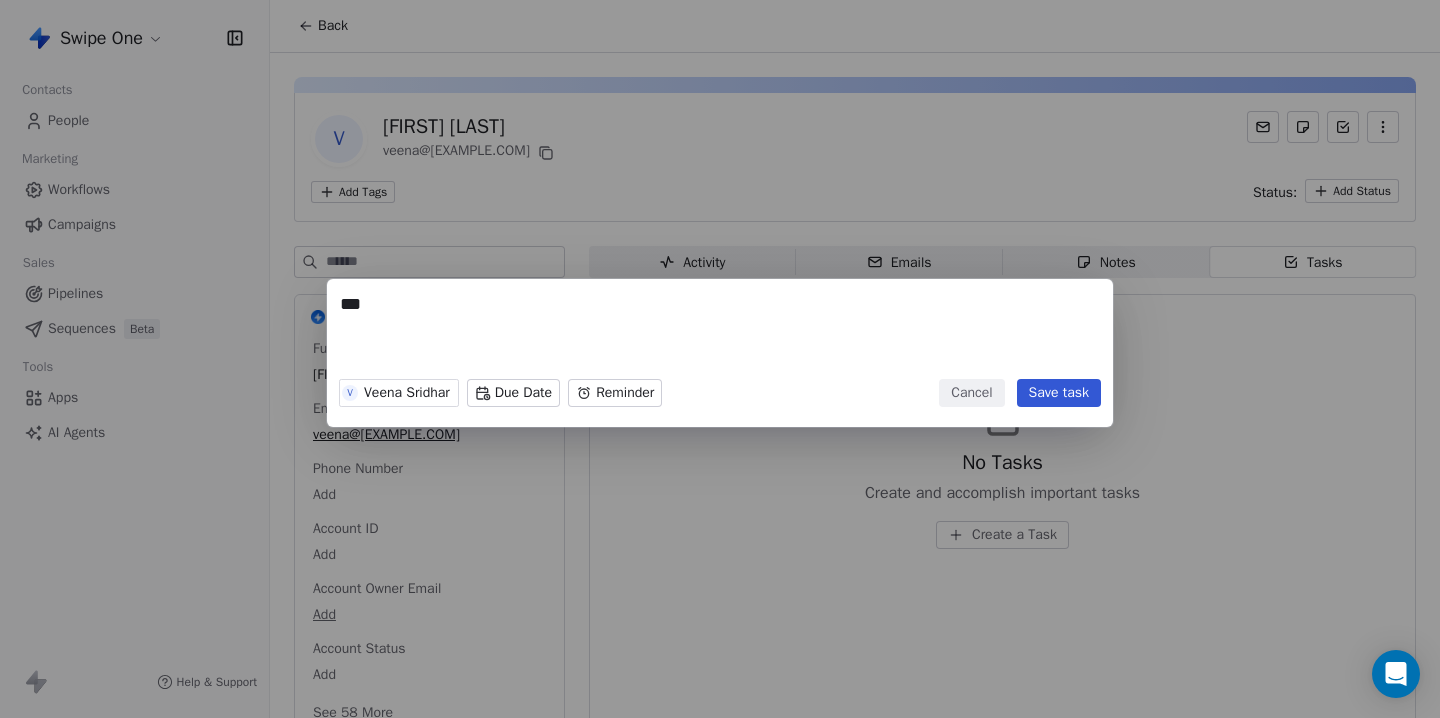 type on "****" 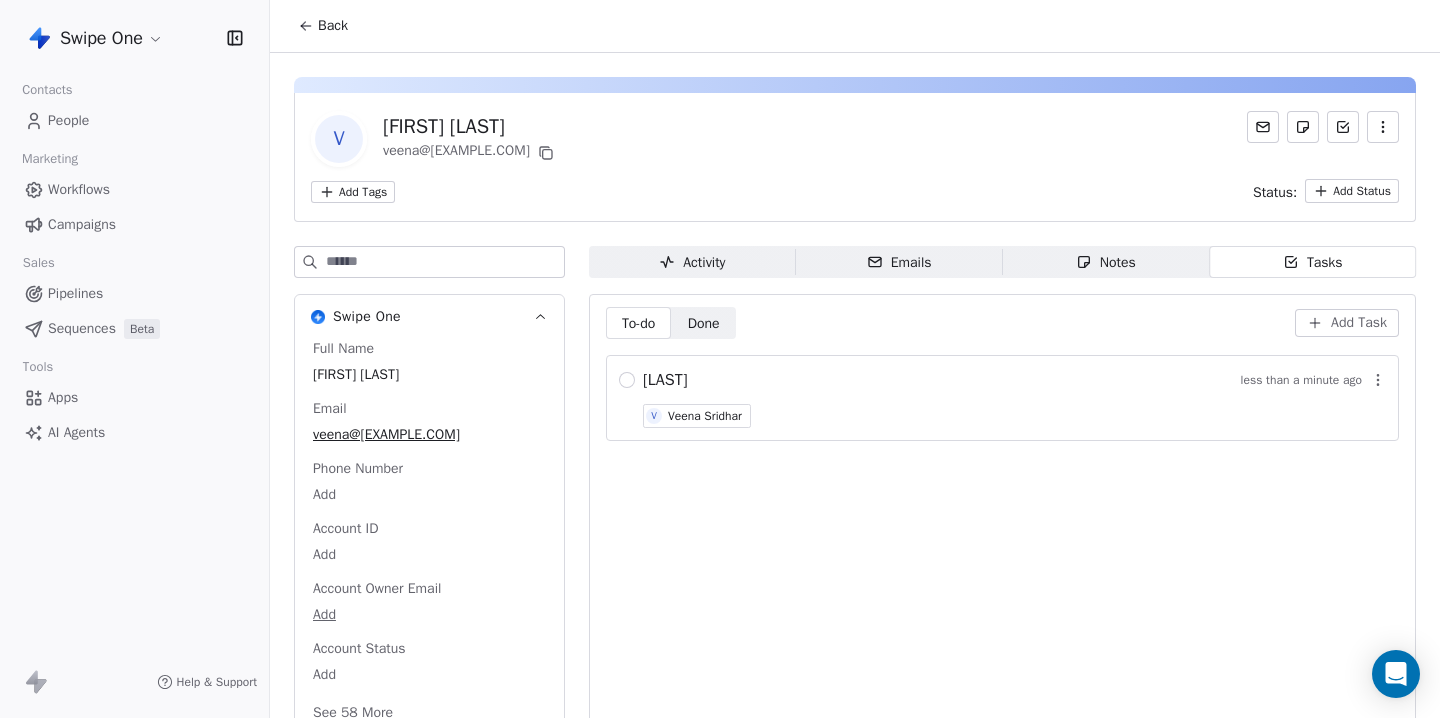click on "[LAST] [MINUTE]" at bounding box center [1014, 380] 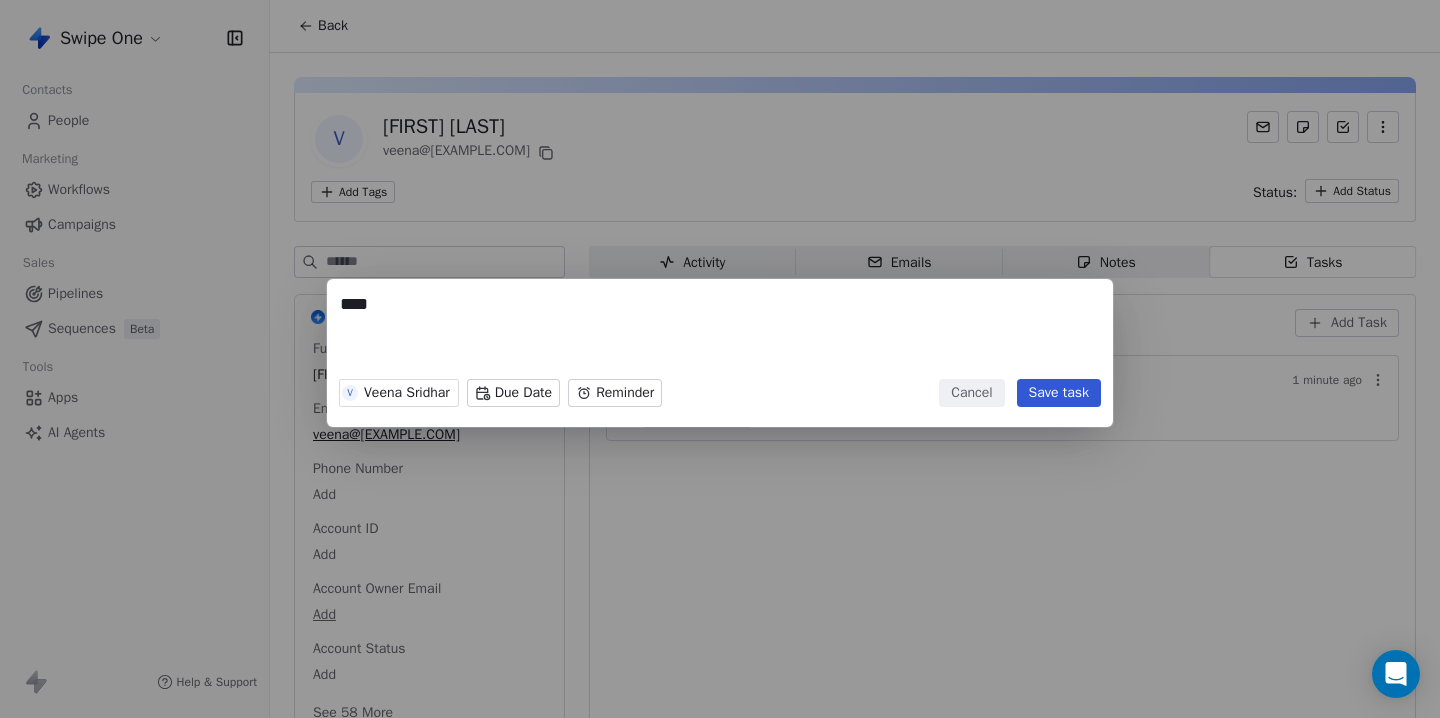 click on "****" at bounding box center (720, 331) 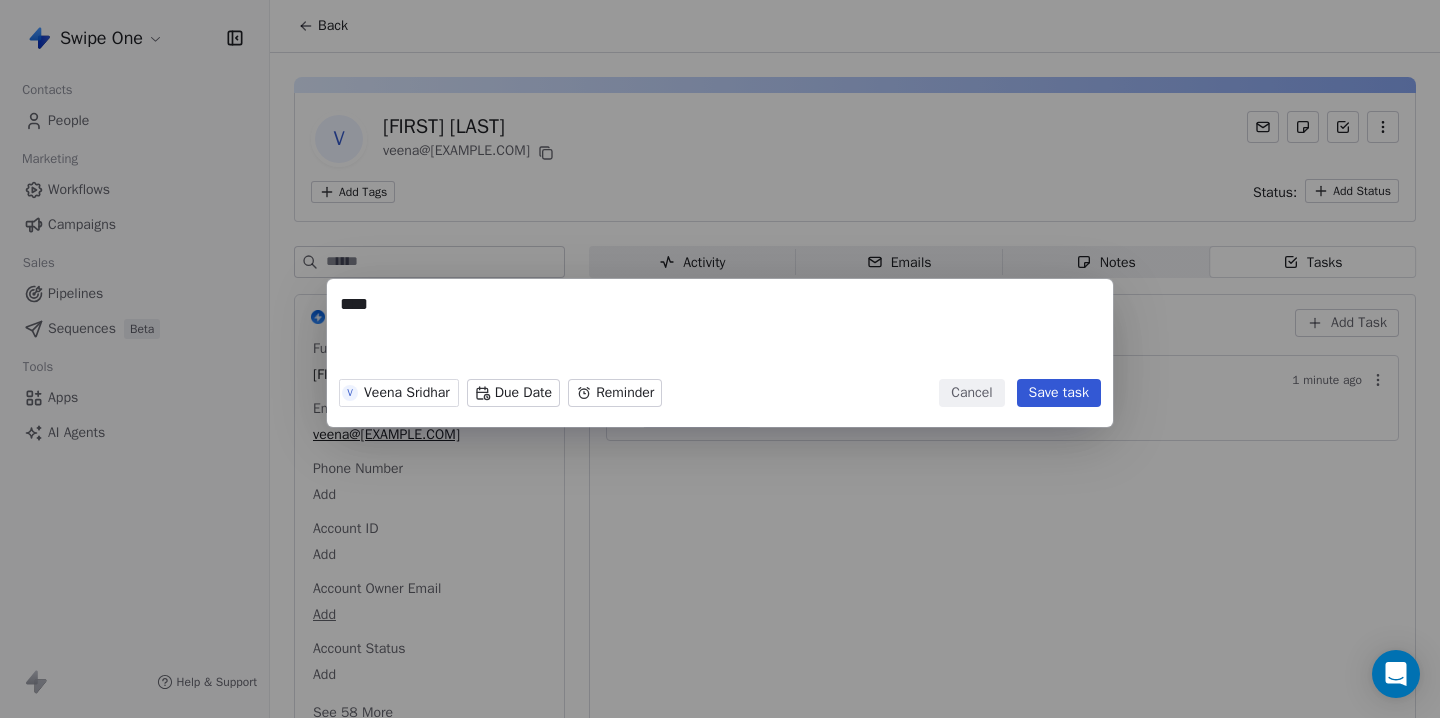 type 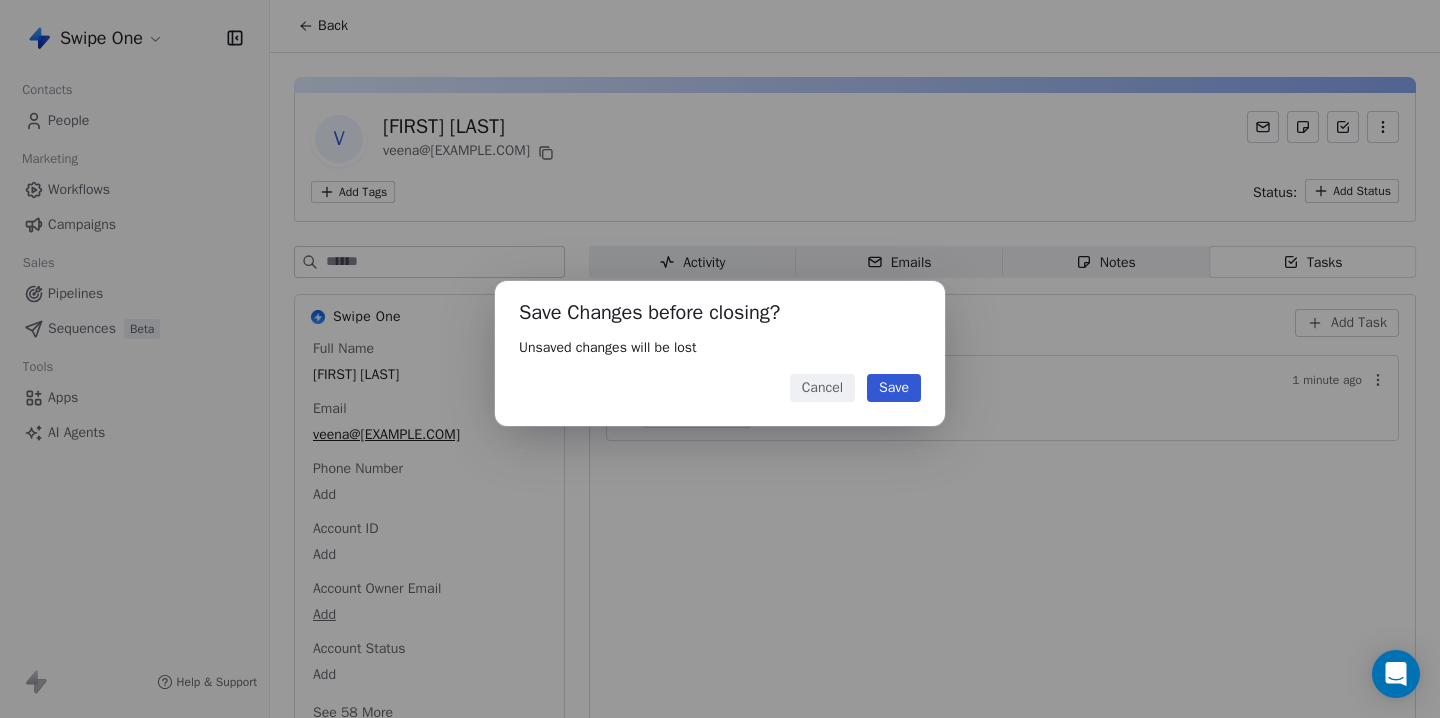 click on "Save" at bounding box center (894, 388) 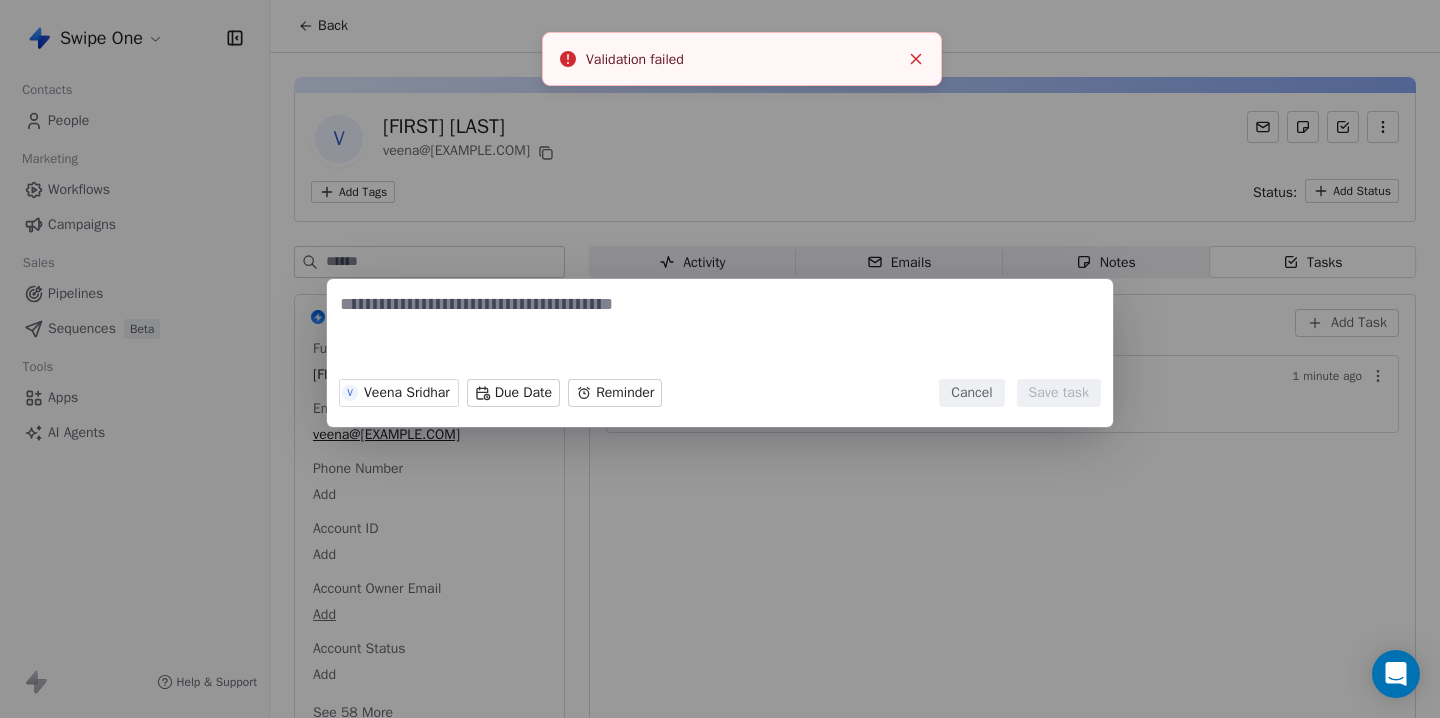 type on "****" 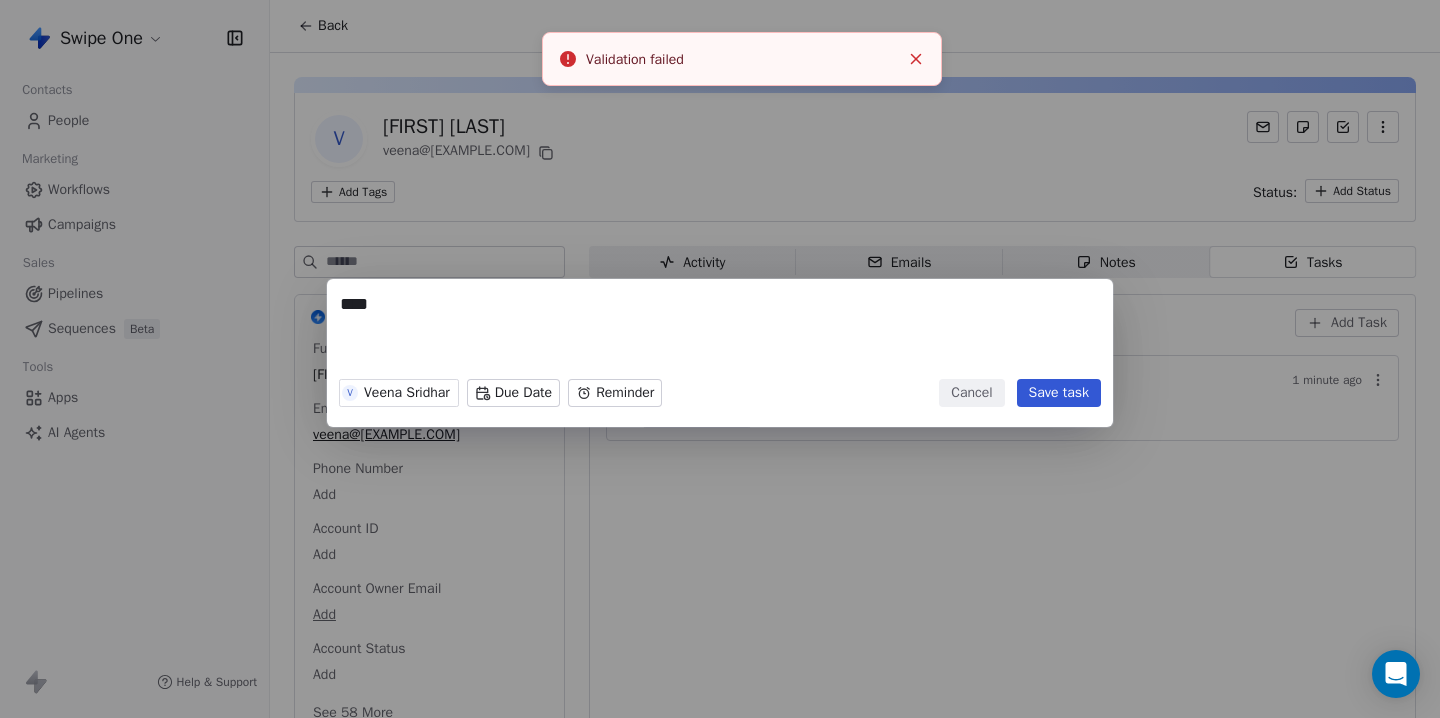 click on "Swipe One Contacts People Marketing Workflows Campaigns Sales Pipelines Sequences Beta Tools Apps AI Agents Help & Support Back V [LAST] [LAST] [LAST]@[EXAMPLE.COM] Add Tags Status: Add Status Swipe One Full Name [LAST] [LAST] Email [LAST]@[EXAMPLE.COM] Phone Number Add Account ID Add Account Owner Email Add Account Status Add See More Activity Activity Emails Emails Notes Notes Tasks Tasks To-do To-do Done Done Add Task [LAST] [LAST] Due Date Reminder Cancel Save task" at bounding box center (720, 359) 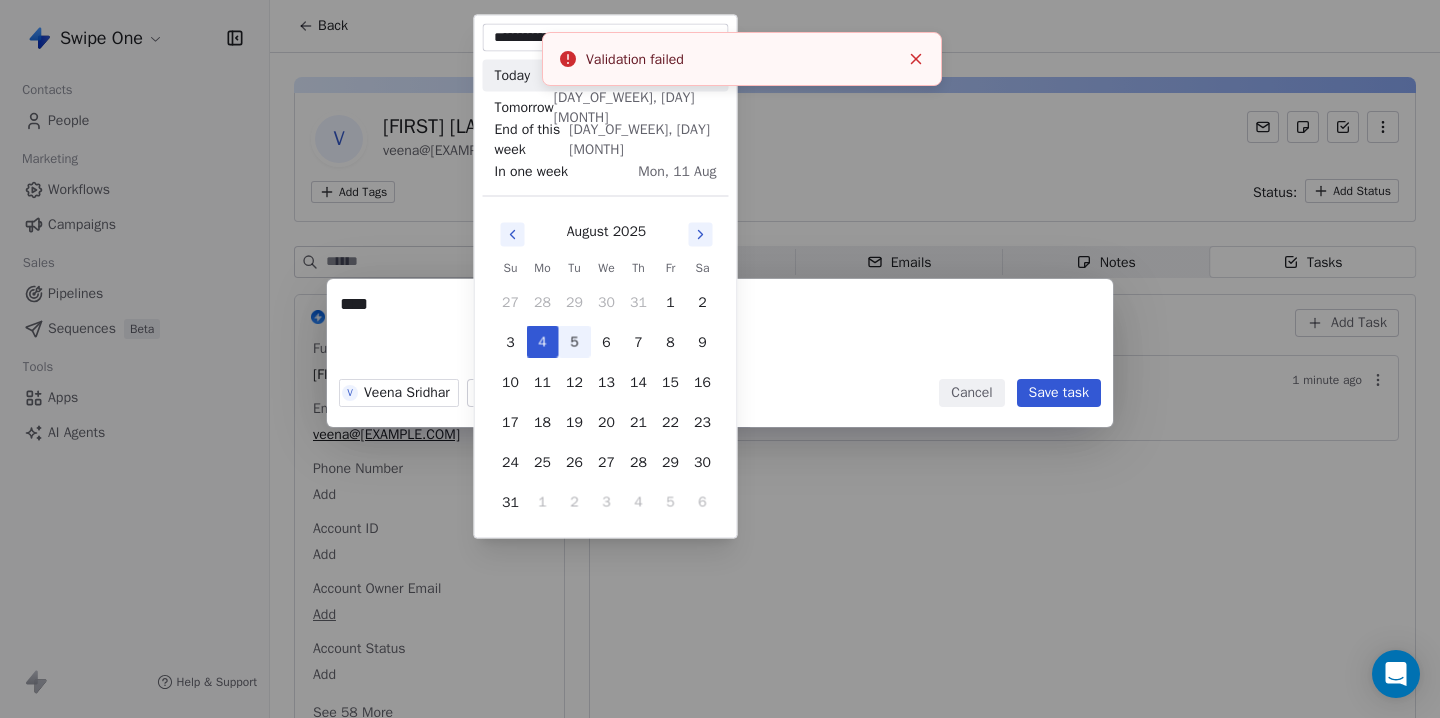 click on "5" at bounding box center [575, 342] 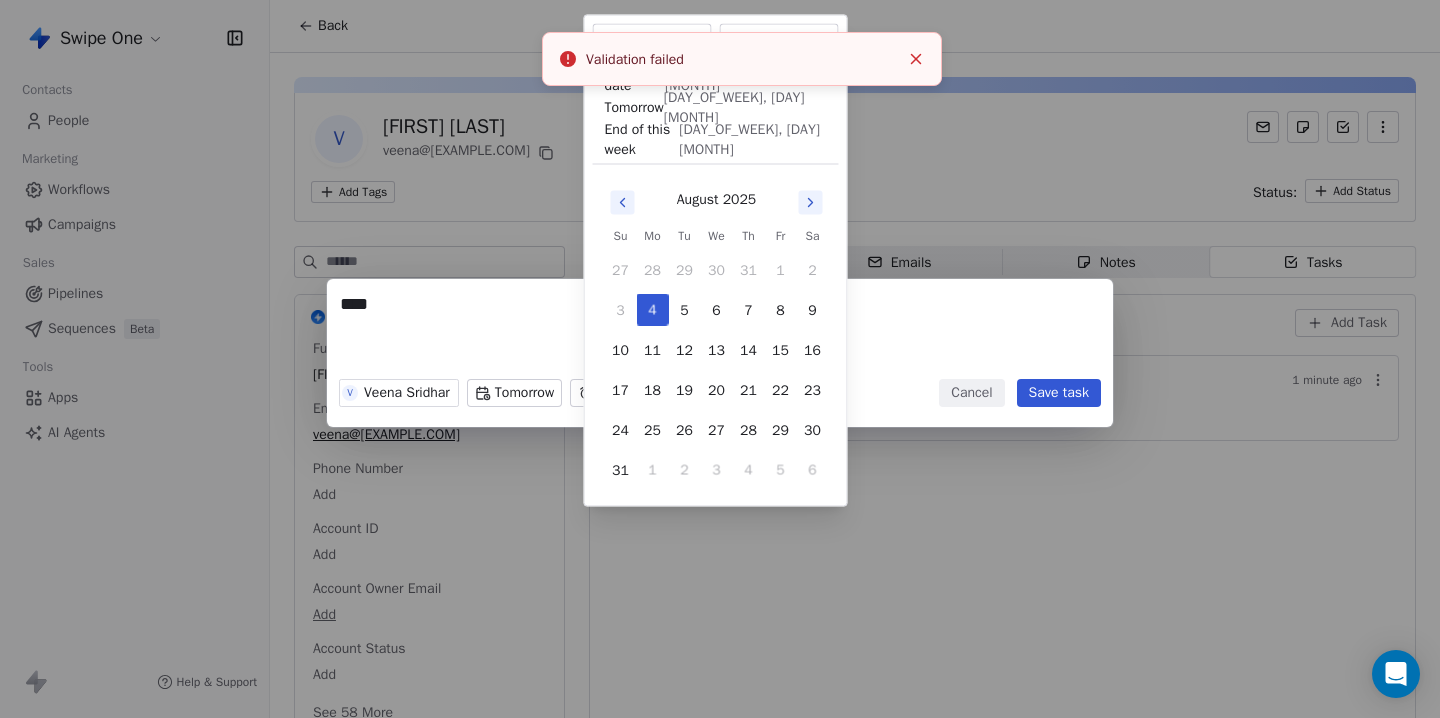 click on "Swipe One Contacts People Marketing Workflows Campaigns Sales Pipelines Sequences Beta Tools Apps AI Agents Help & Support Back V [LAST] [LAST] [LAST]@[EXAMPLE.COM] Add Tags Status: Add Status Swipe One Full Name [LAST] [LAST] Email [LAST]@[EXAMPLE.COM] Phone Number Add Account ID Add Account Owner Email Add Account Status Add See More Activity Activity Emails Emails Notes Notes Tasks Tasks To-do To-do Done Done Add Task [LAST] [MINUTE] [LAST] [FIRST] [LAST] Validation failed V [LAST] [LAST] Due Date Reminder Cancel Save task [DAY_OF_WEEK], [DAY] [MONTH] [DAY_OF_WEEK], [DAY] [MONTH] [DAY_OF_WEEK], [DAY] [MONTH] [MONTH] [YEAR] [CALENDAR]" at bounding box center [720, 359] 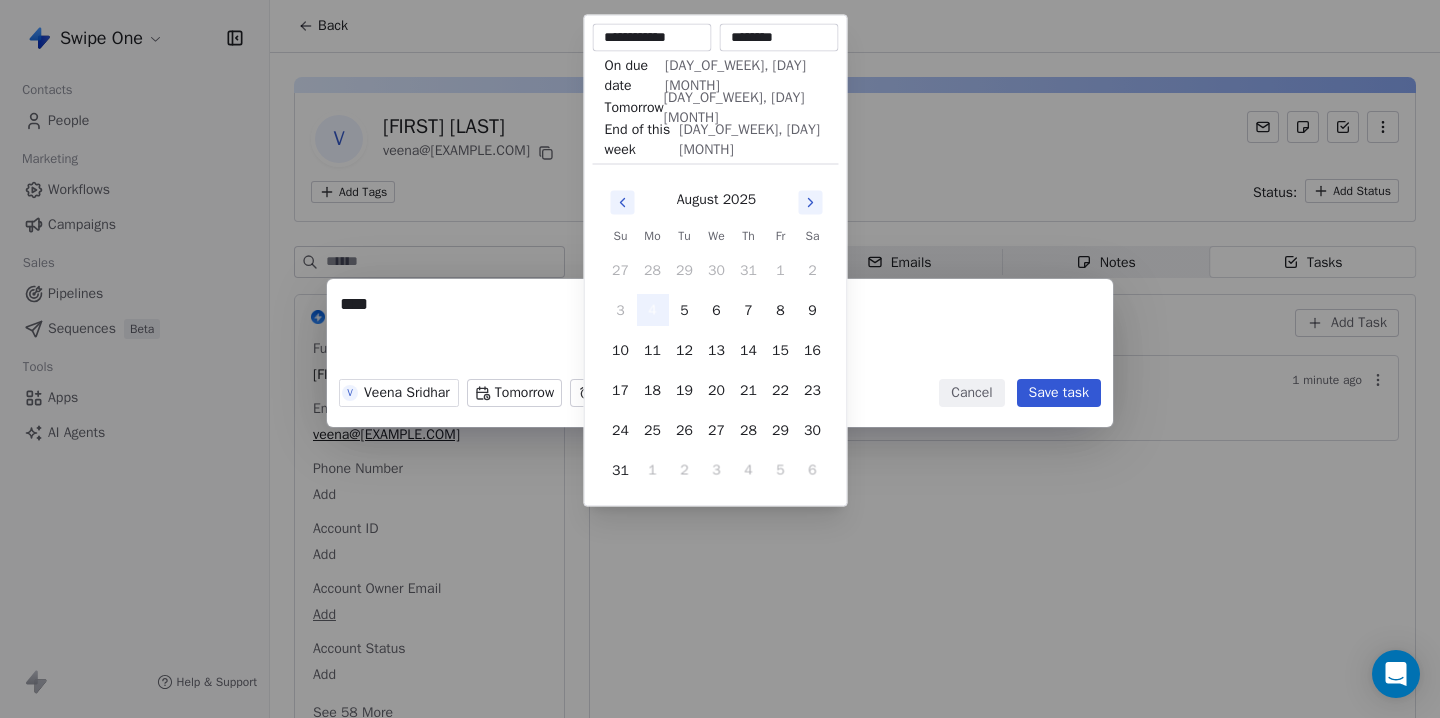 click on "4" at bounding box center [653, 310] 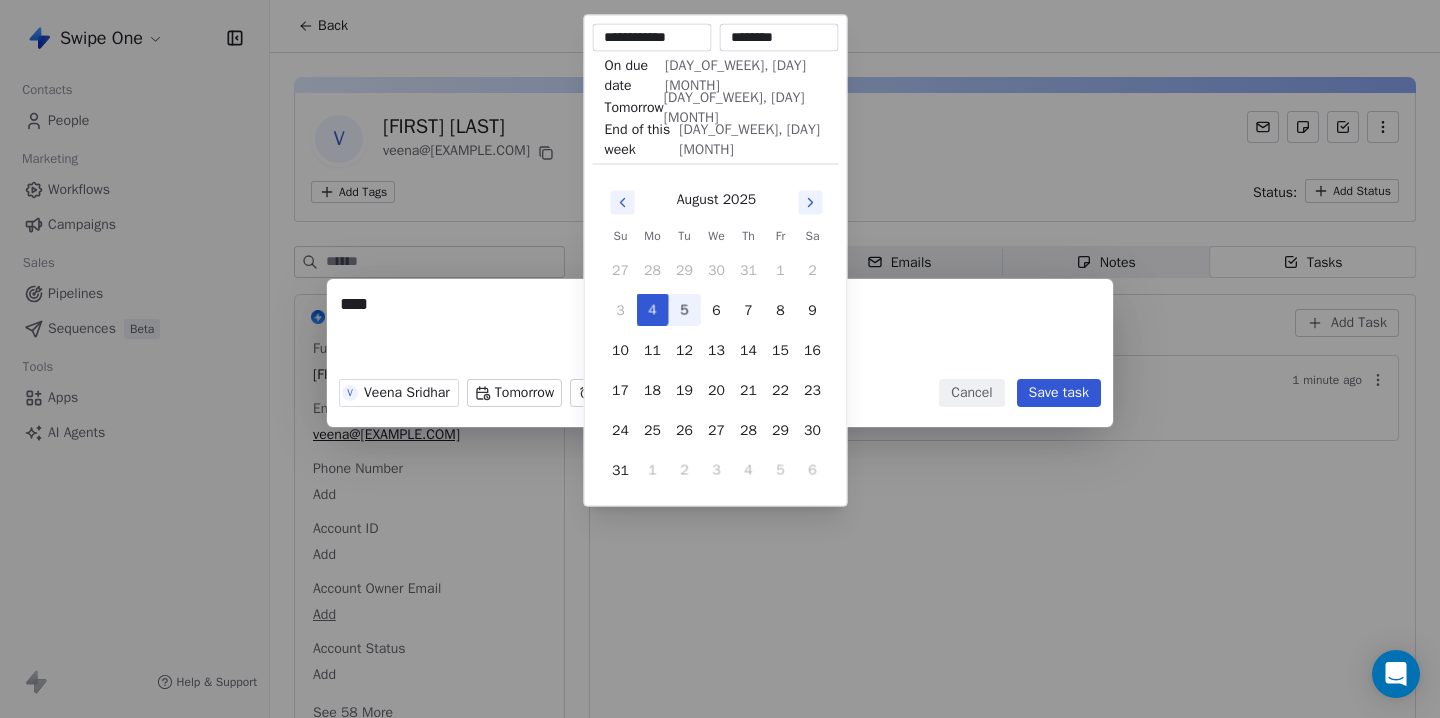click on "5" at bounding box center (685, 310) 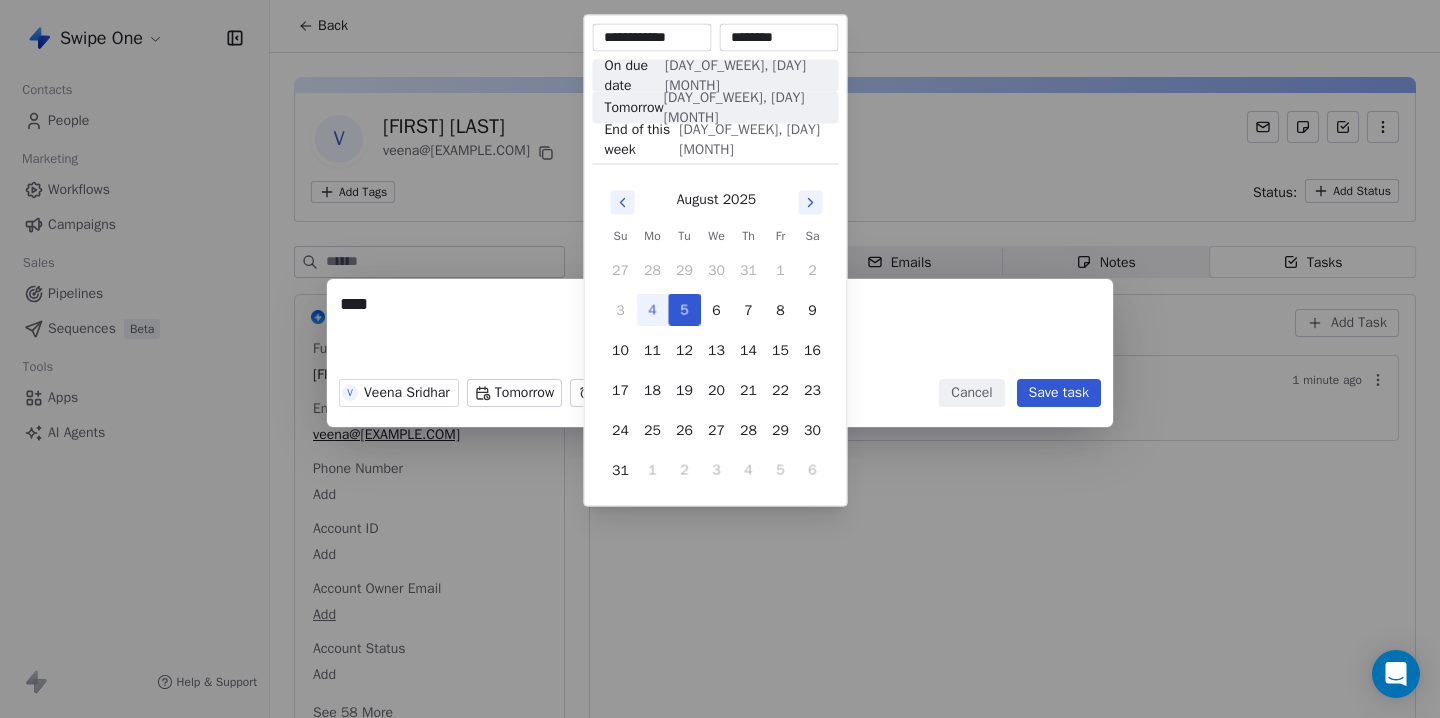 click on "V [LAST] [LAST] Tomorrow On [TIME] Cancel Save task" at bounding box center (720, 358) 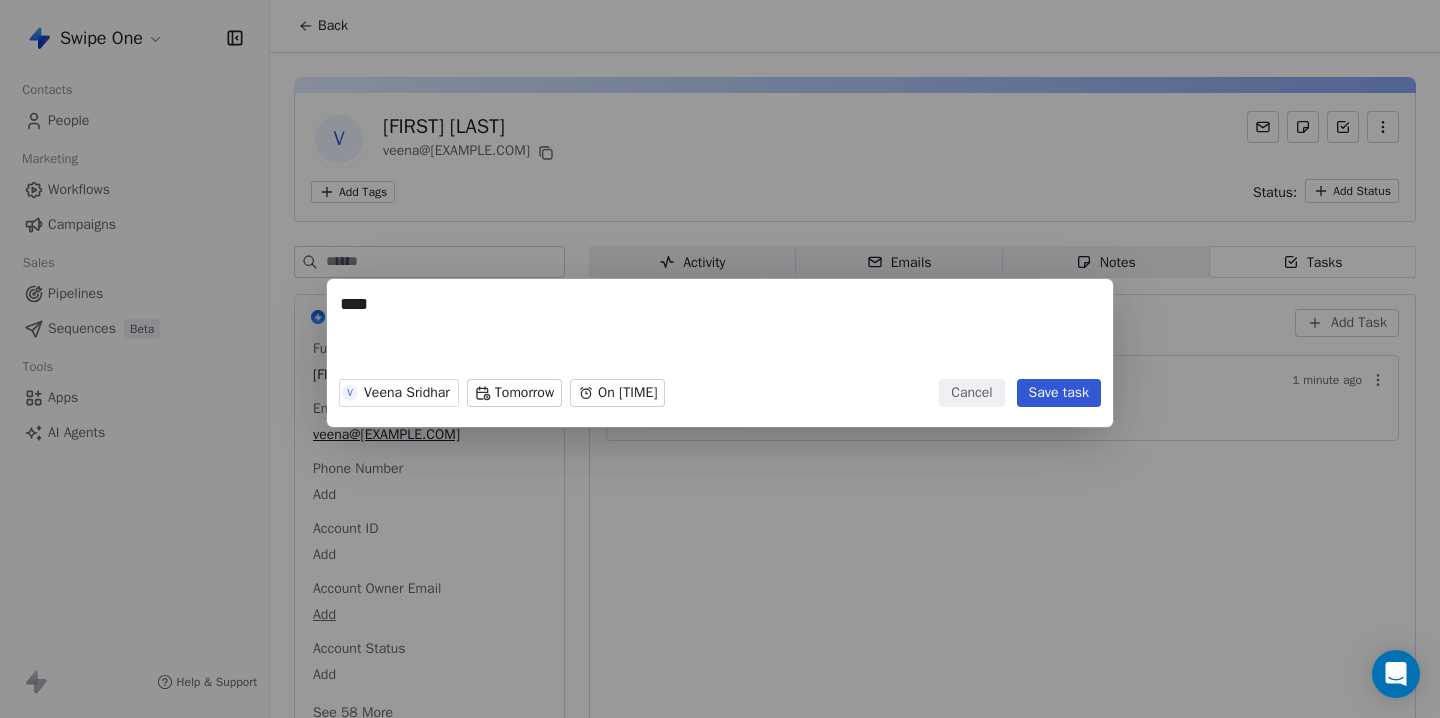 click on "Save task" at bounding box center (1059, 393) 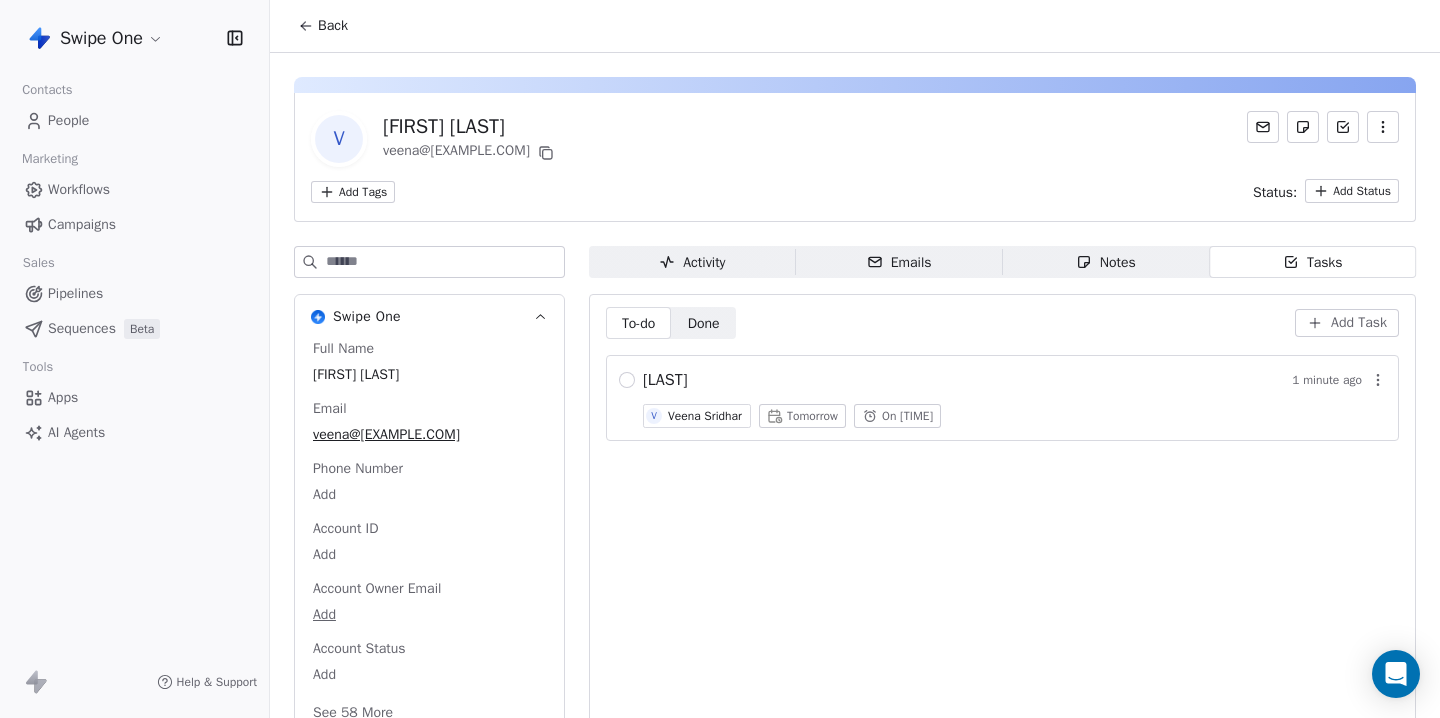 click on "Add Task [LAST] [MINUTE] [LAST] [FIRST] [LAST] On [TIME]" at bounding box center [1002, 522] 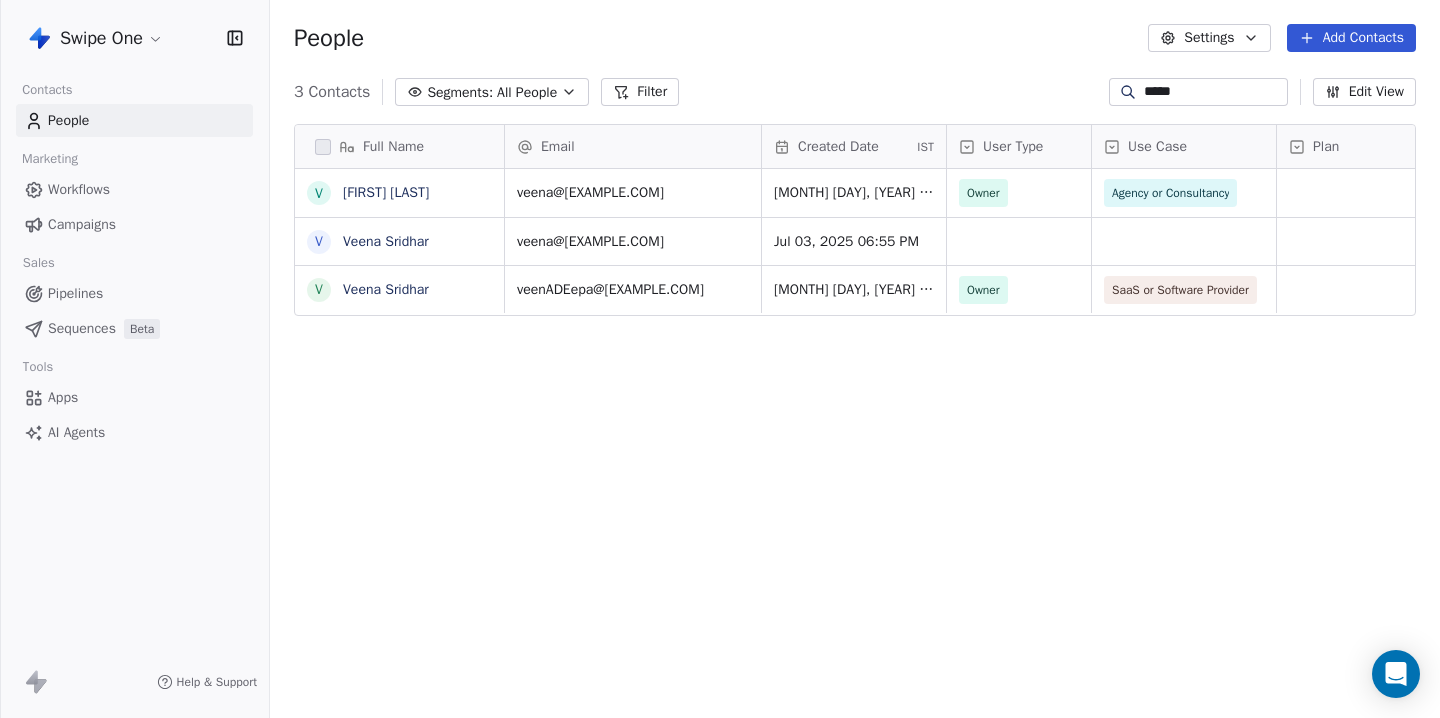 scroll, scrollTop: 1, scrollLeft: 1, axis: both 